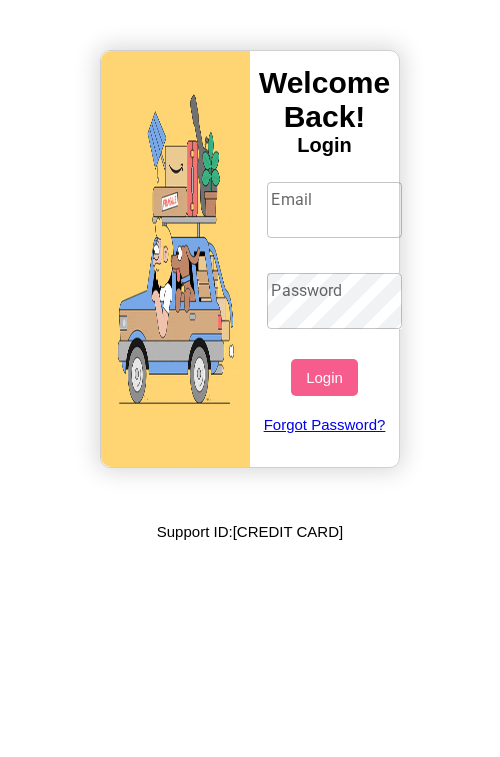 scroll, scrollTop: 0, scrollLeft: 0, axis: both 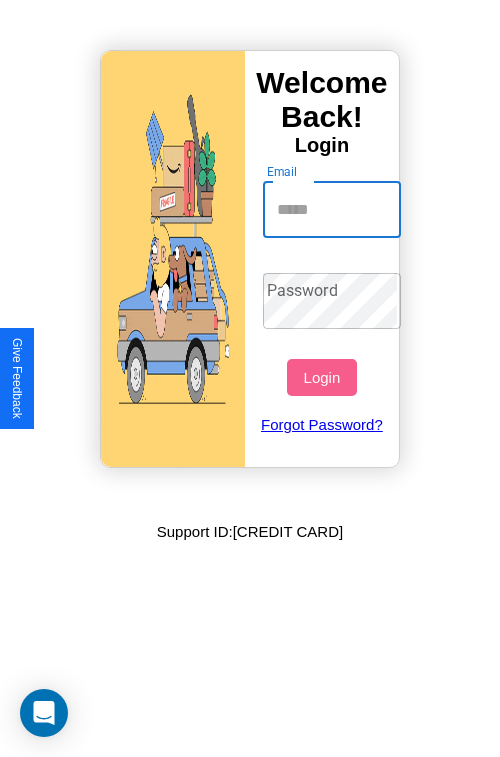 click on "Email" at bounding box center [332, 210] 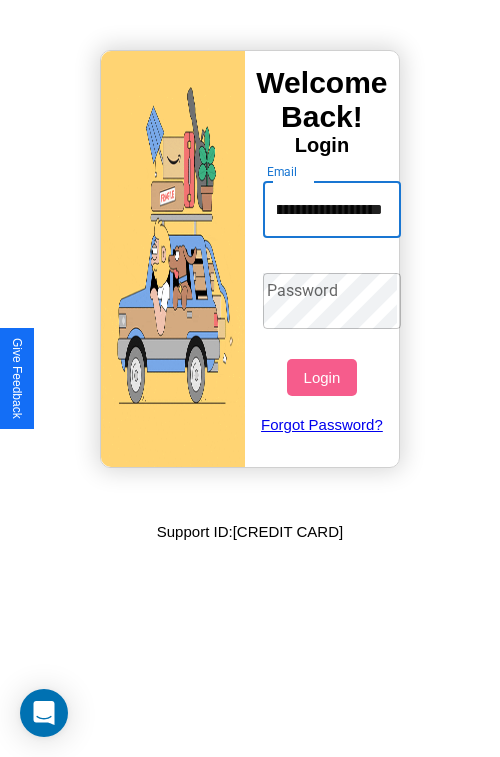 scroll, scrollTop: 0, scrollLeft: 84, axis: horizontal 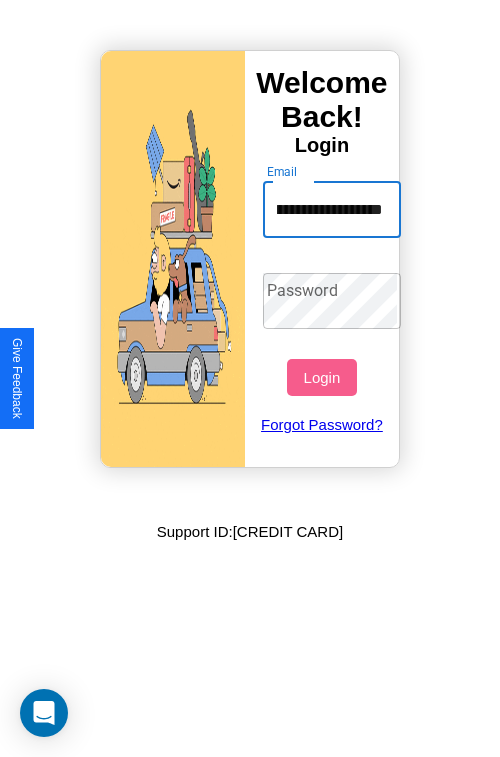 type on "**********" 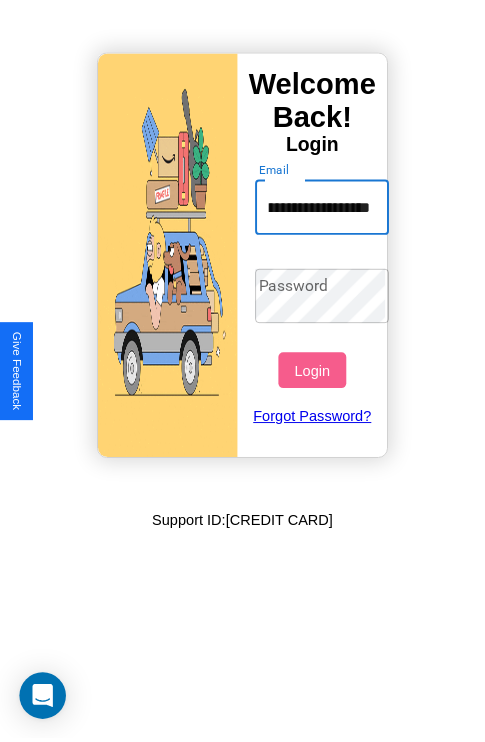 scroll, scrollTop: 0, scrollLeft: 0, axis: both 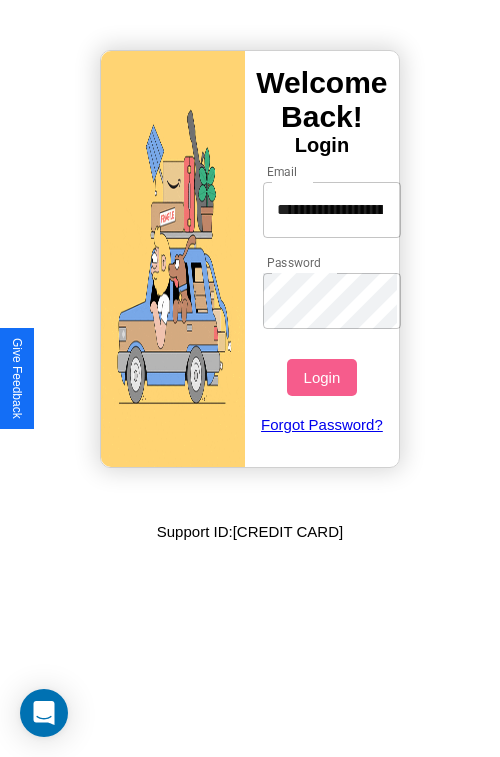 click on "Login" at bounding box center (321, 377) 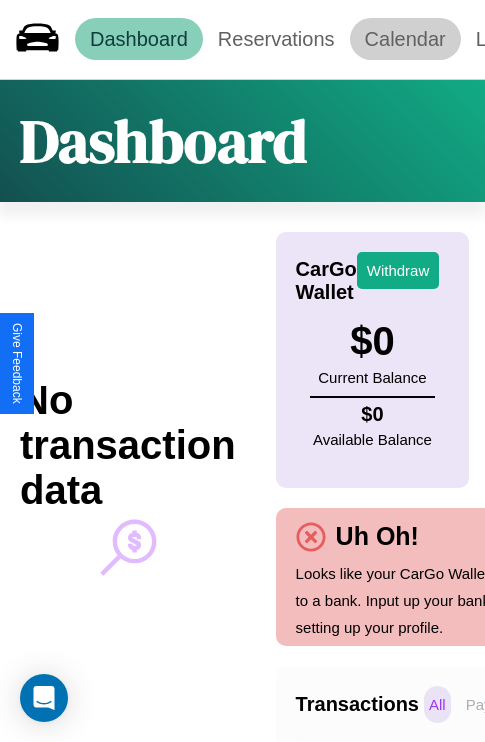 click on "Calendar" at bounding box center (405, 39) 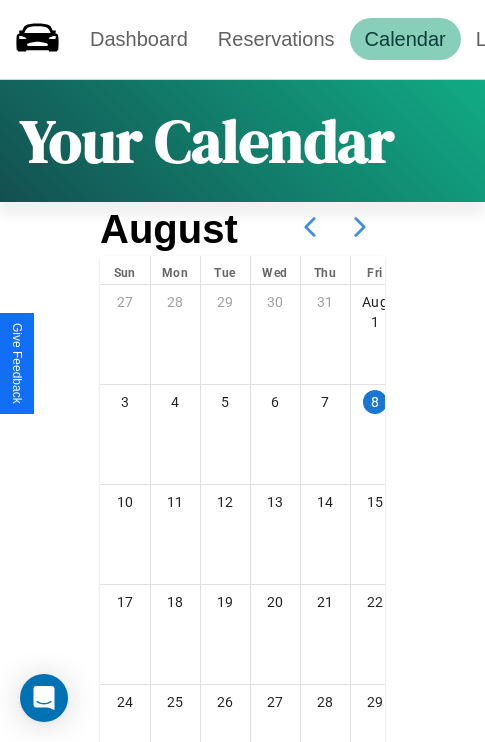 click 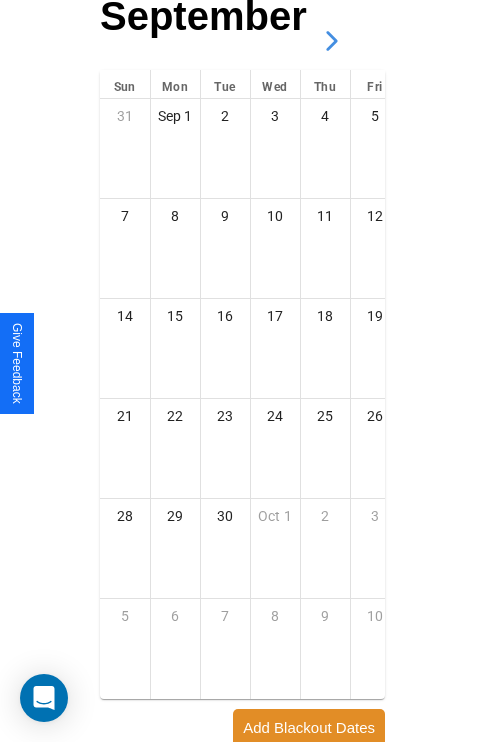 scroll, scrollTop: 296, scrollLeft: 0, axis: vertical 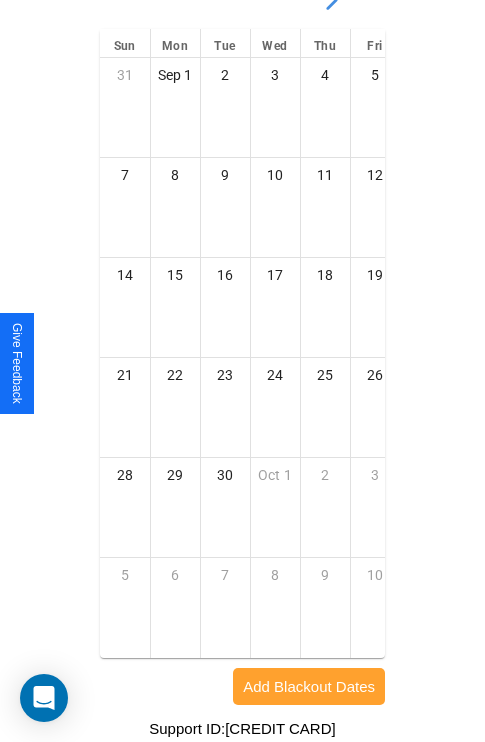 click on "Add Blackout Dates" at bounding box center [309, 686] 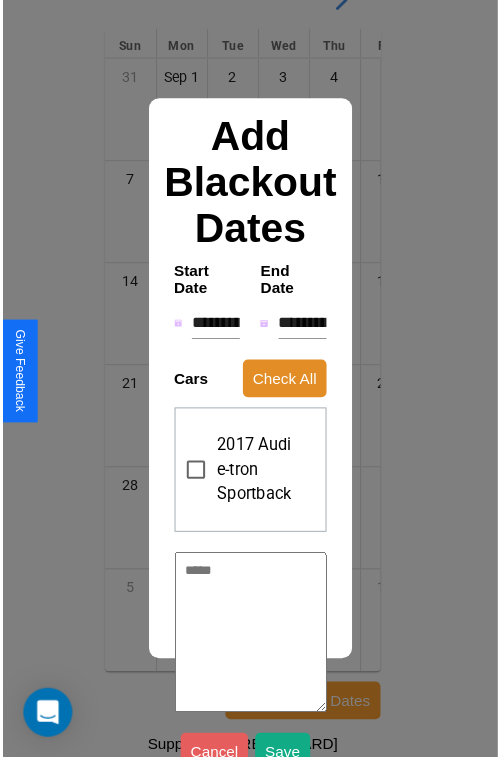 scroll, scrollTop: 281, scrollLeft: 0, axis: vertical 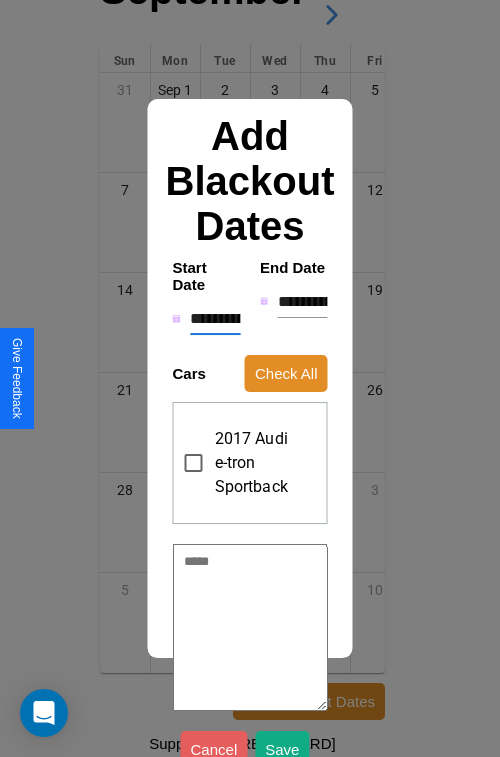 click on "**********" at bounding box center (215, 319) 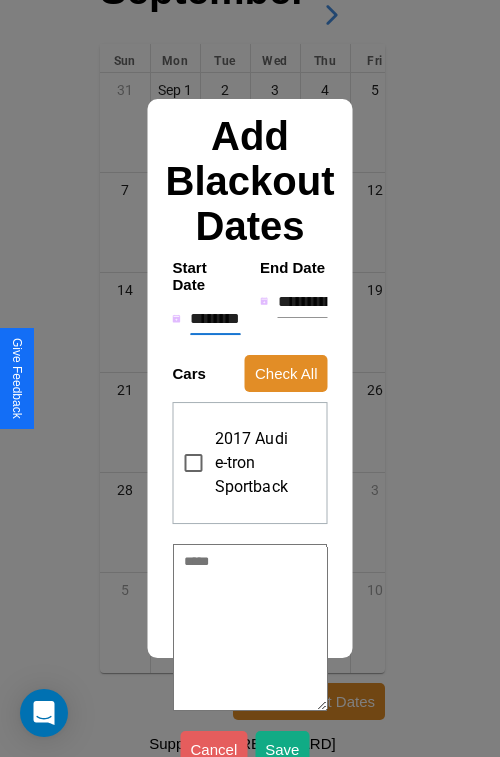 type on "*" 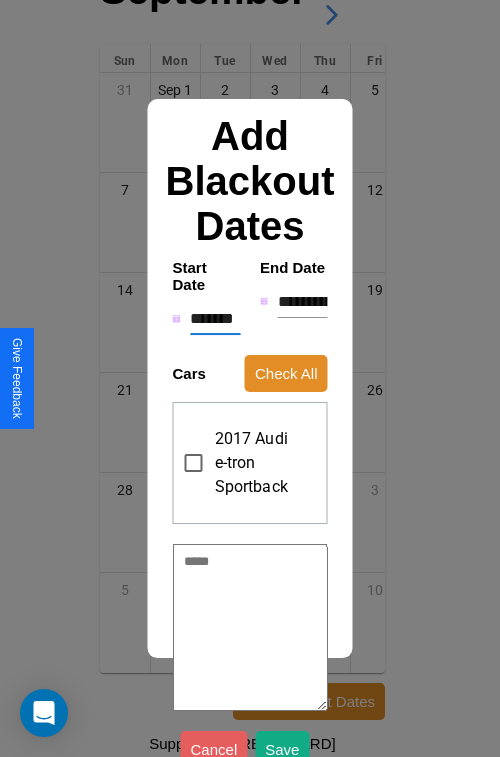 type on "*" 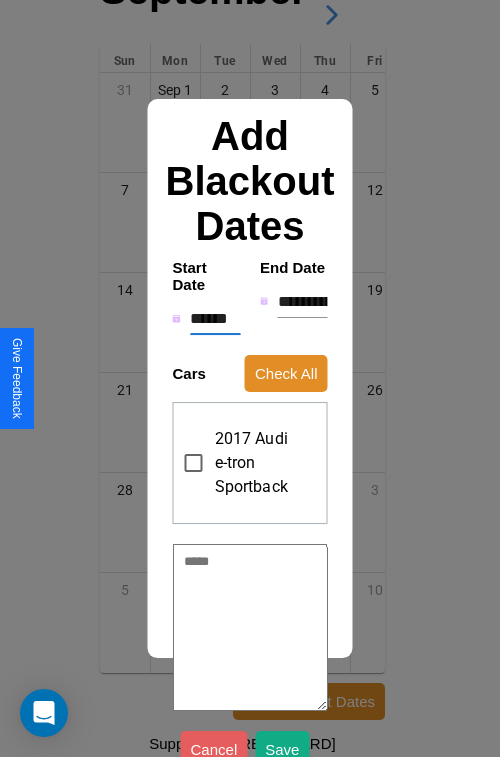 type on "*" 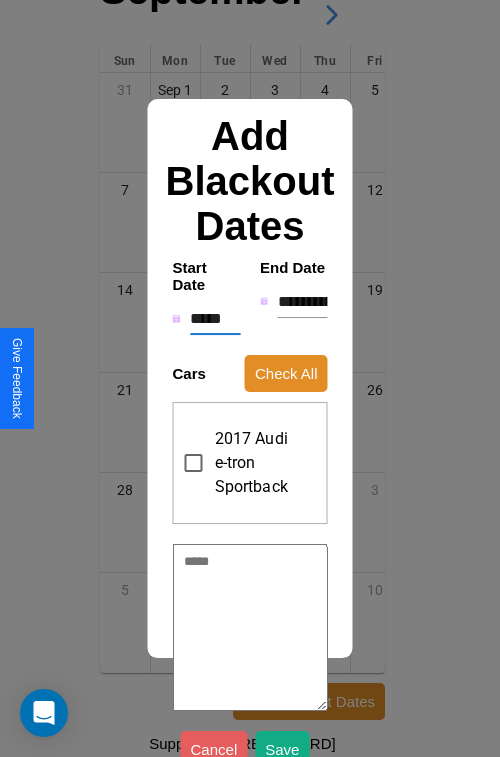 type on "*" 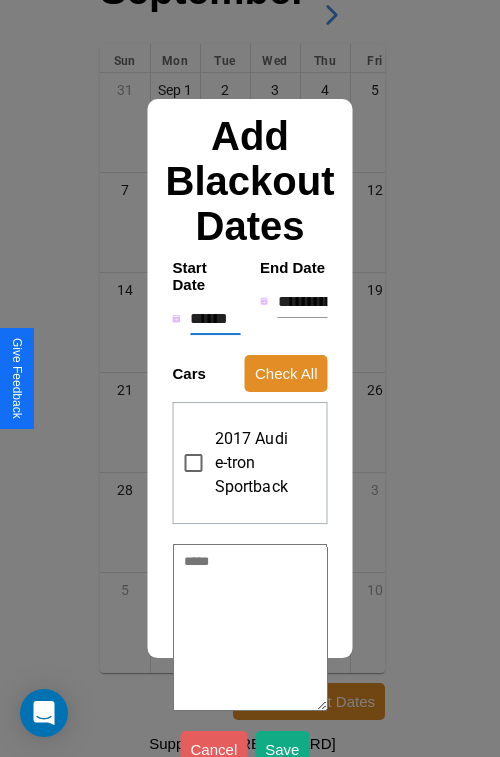 type on "*" 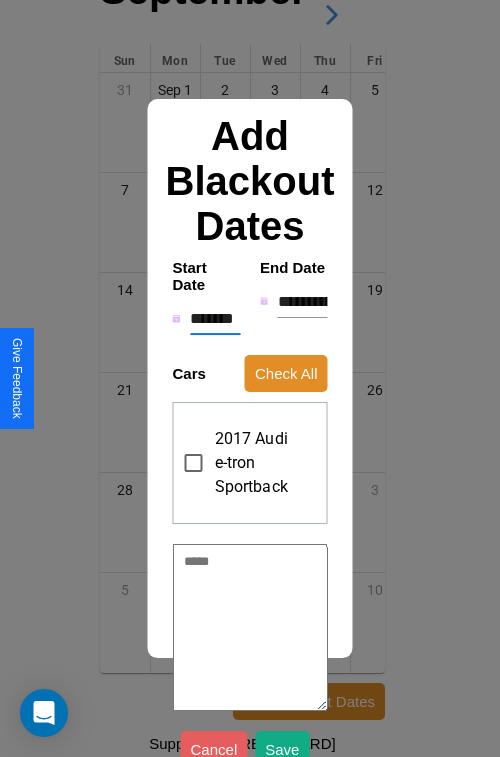 type on "*" 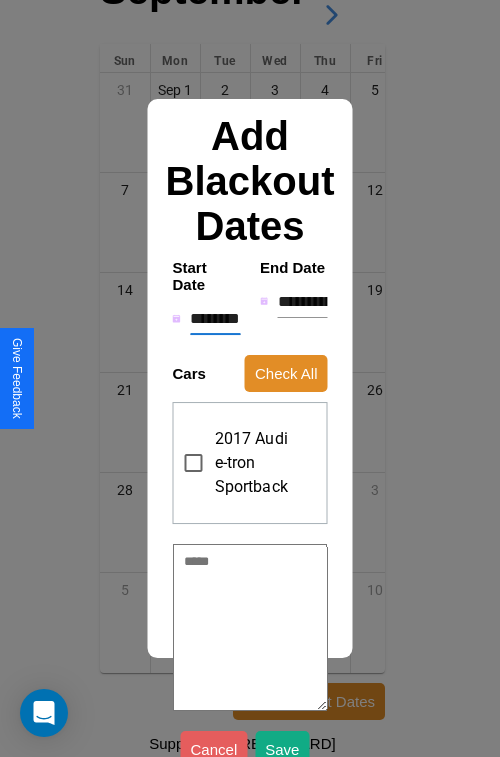 type on "*" 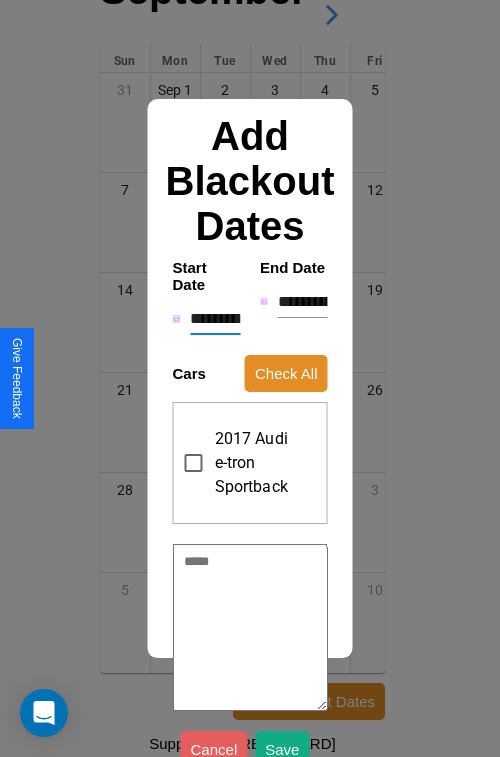 type on "*" 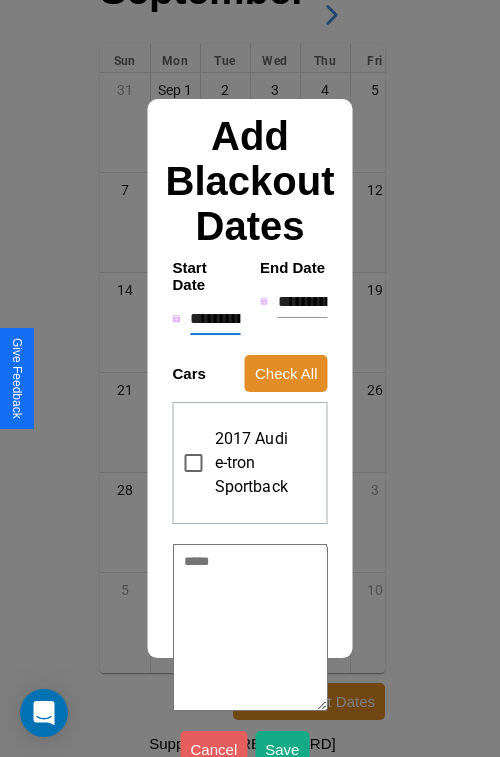 type on "*" 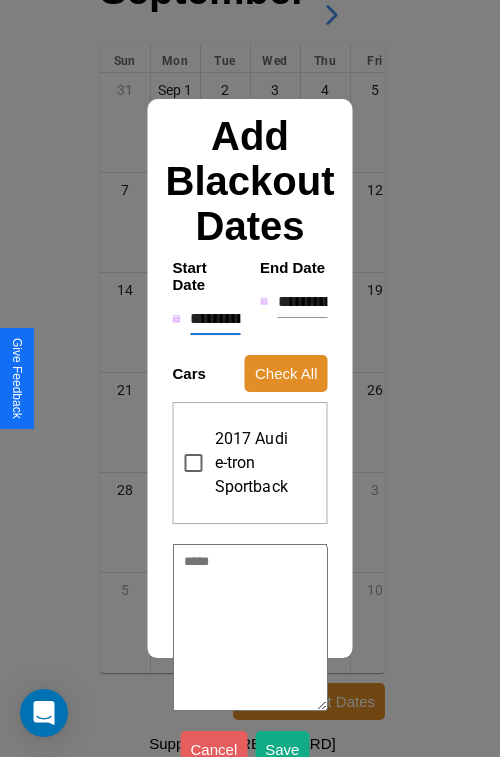 type on "*" 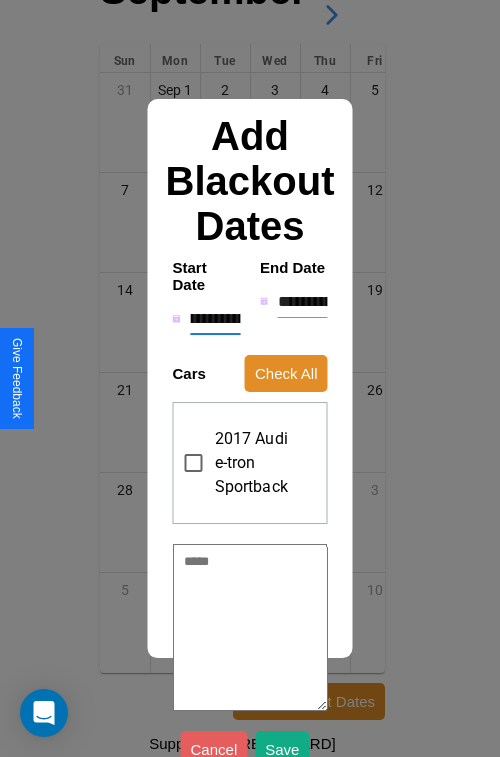 type on "**********" 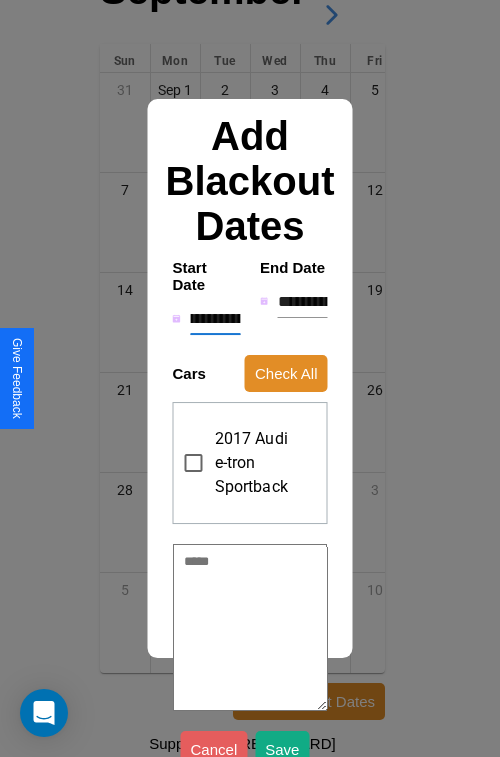 type on "*" 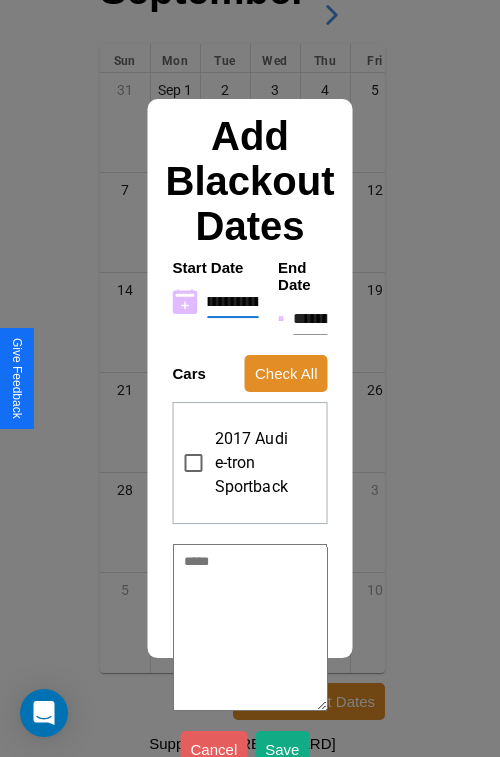 type on "**********" 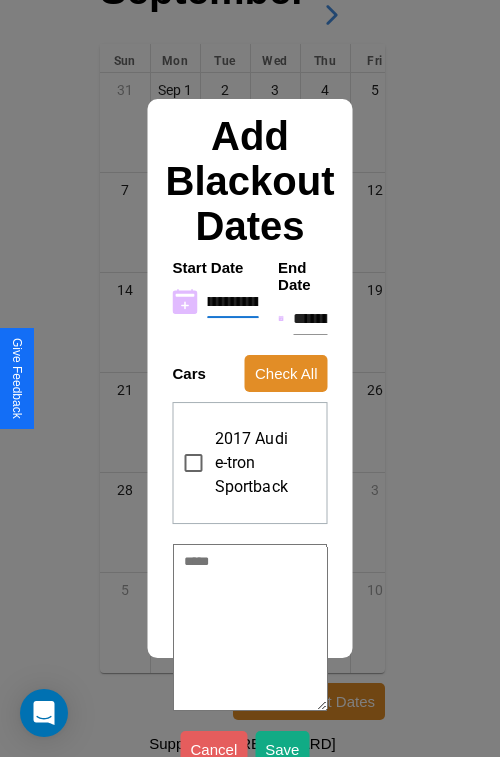 type on "*" 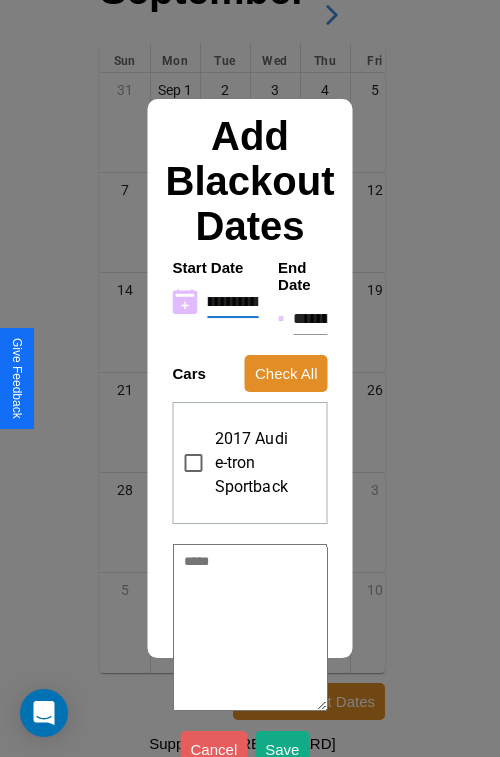 type on "**********" 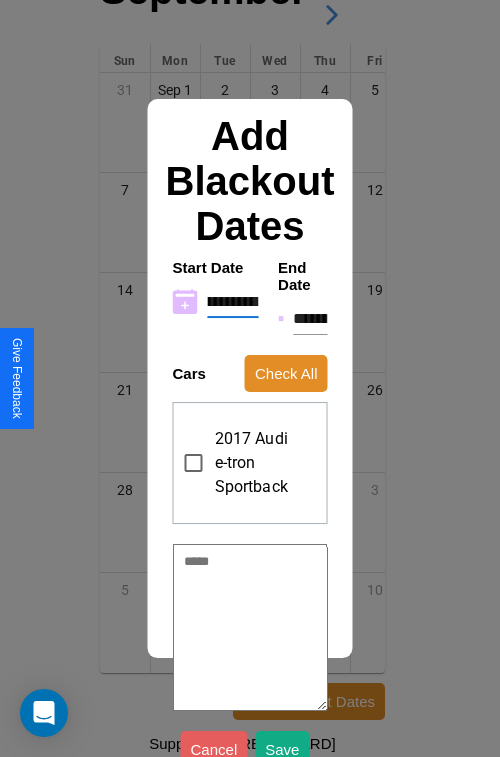 type on "*" 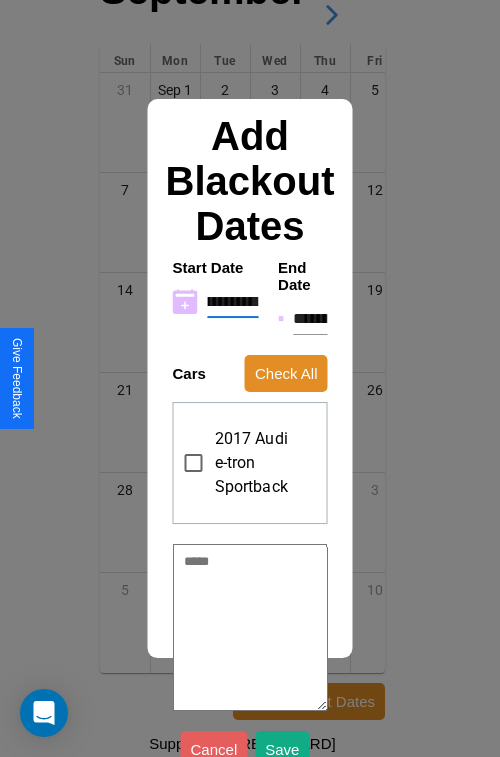 type on "**********" 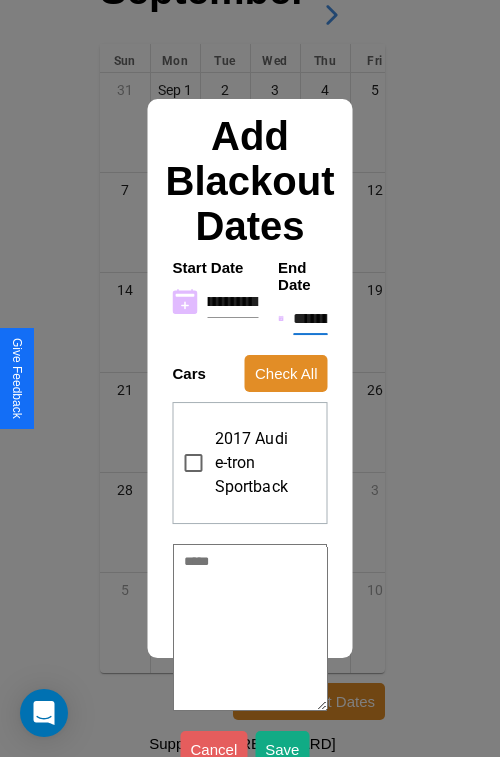 scroll, scrollTop: 0, scrollLeft: 0, axis: both 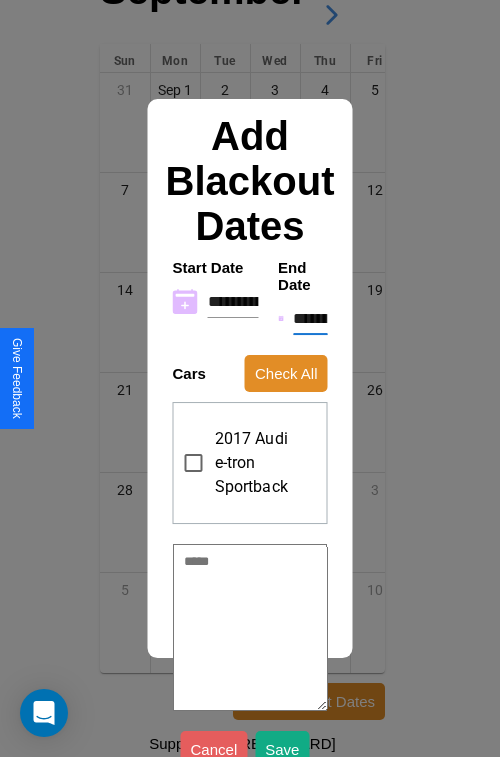click on "**********" at bounding box center (310, 319) 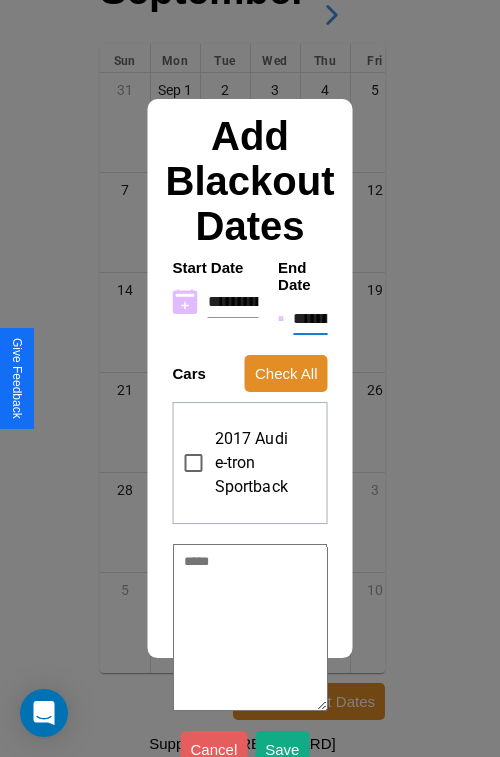 type on "*" 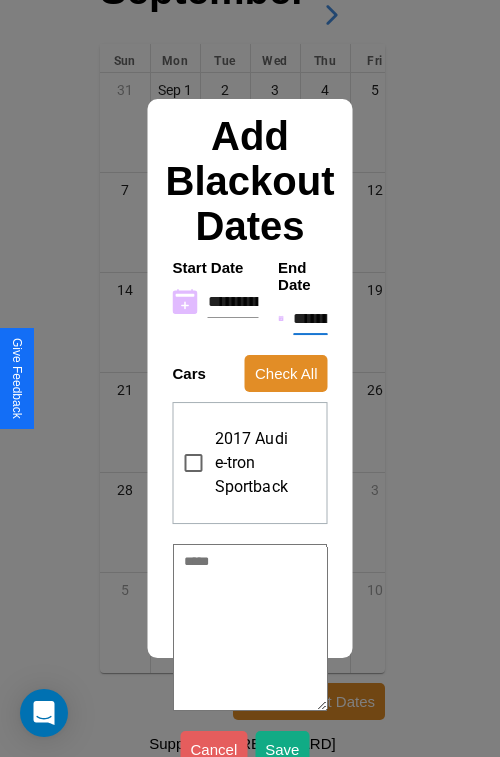 type on "*" 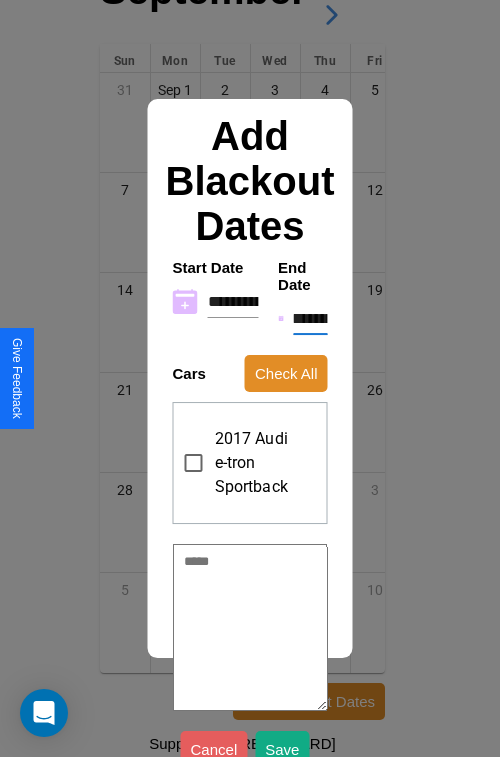 type on "**********" 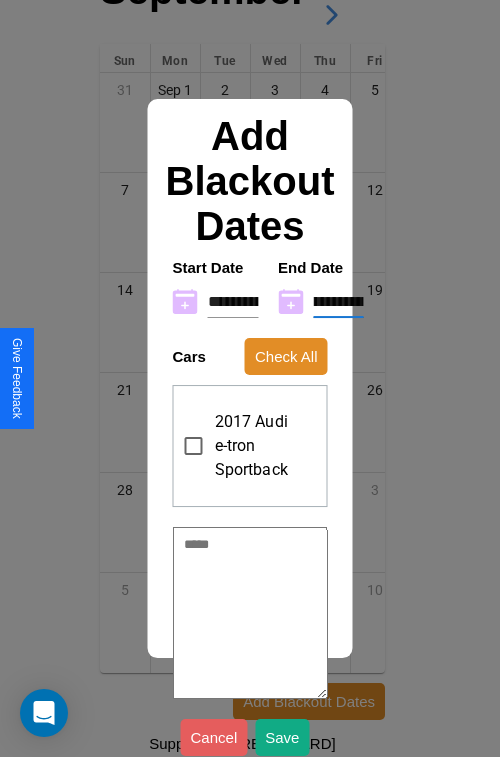 type on "**********" 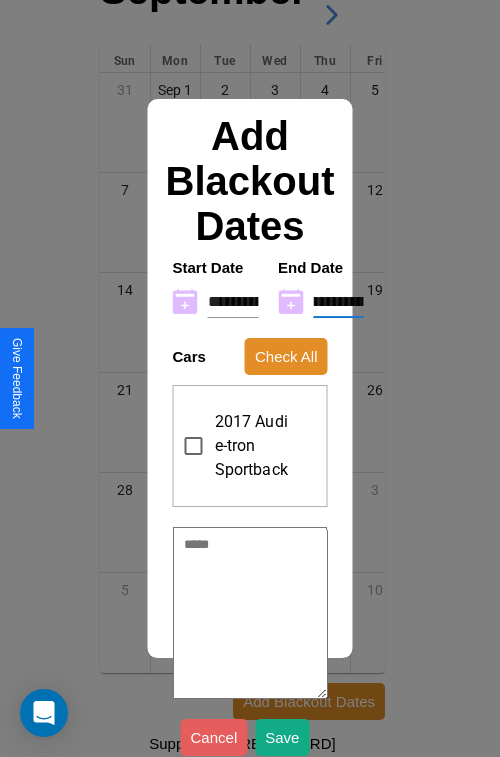 type on "*" 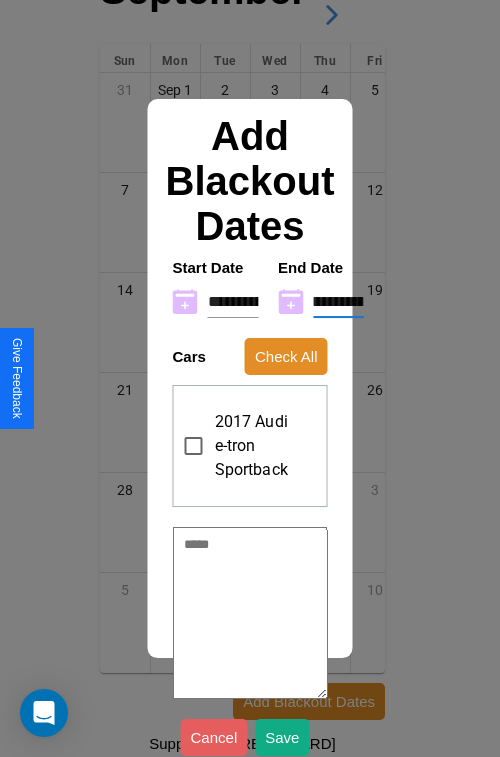 type on "**********" 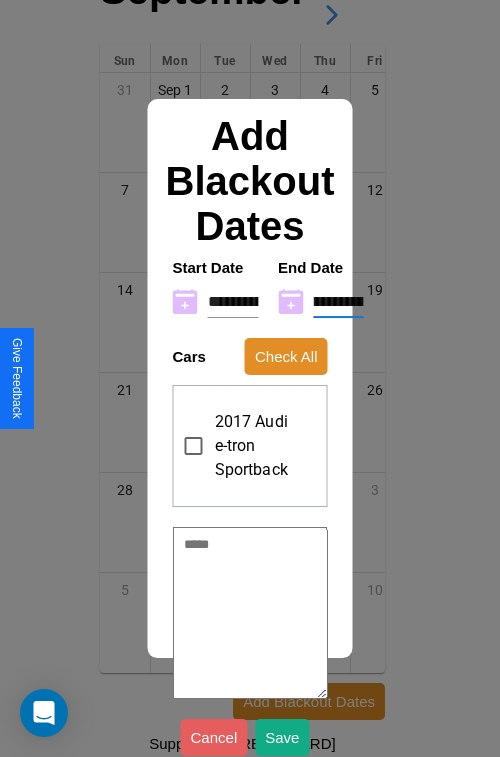 type on "*" 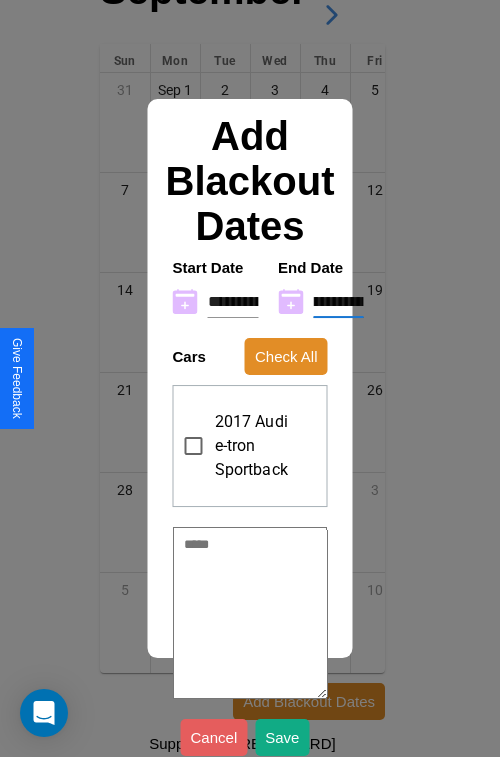 type on "**********" 